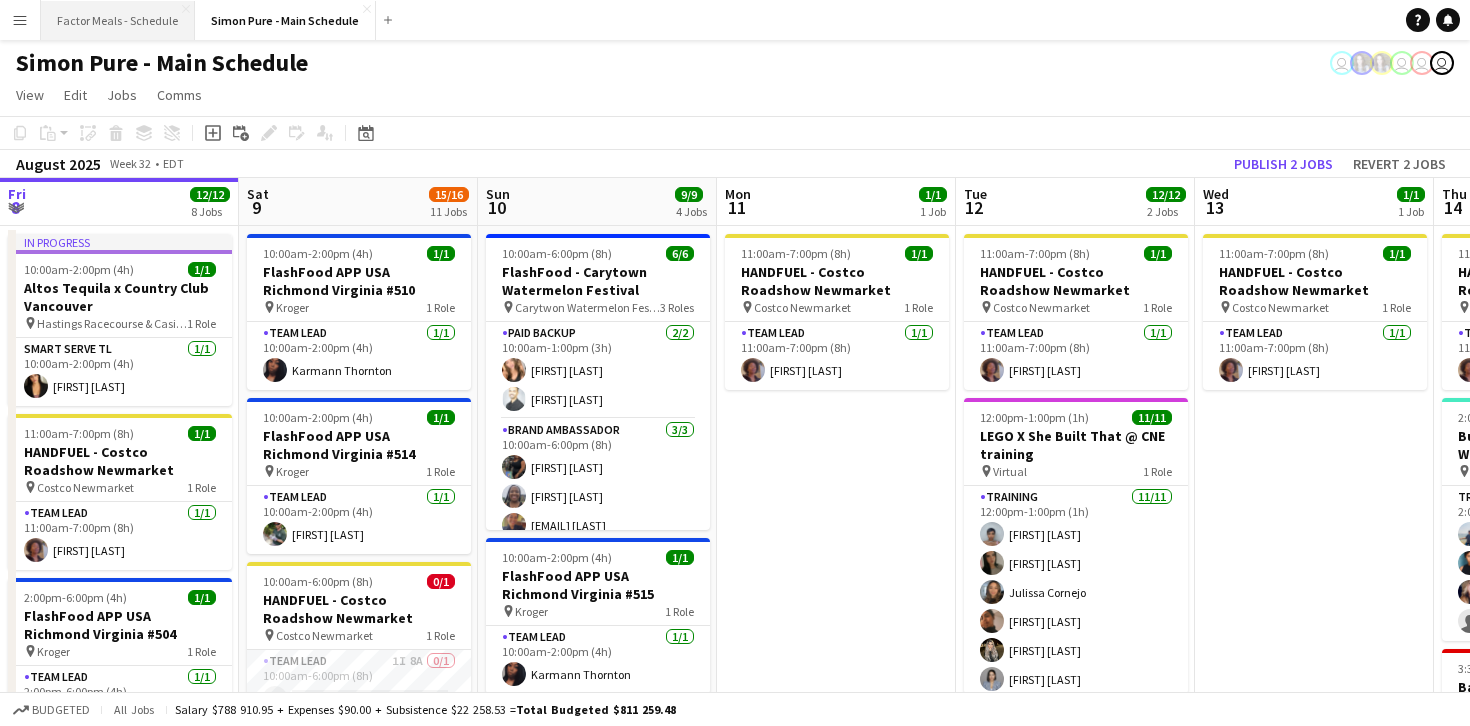 scroll, scrollTop: 0, scrollLeft: 0, axis: both 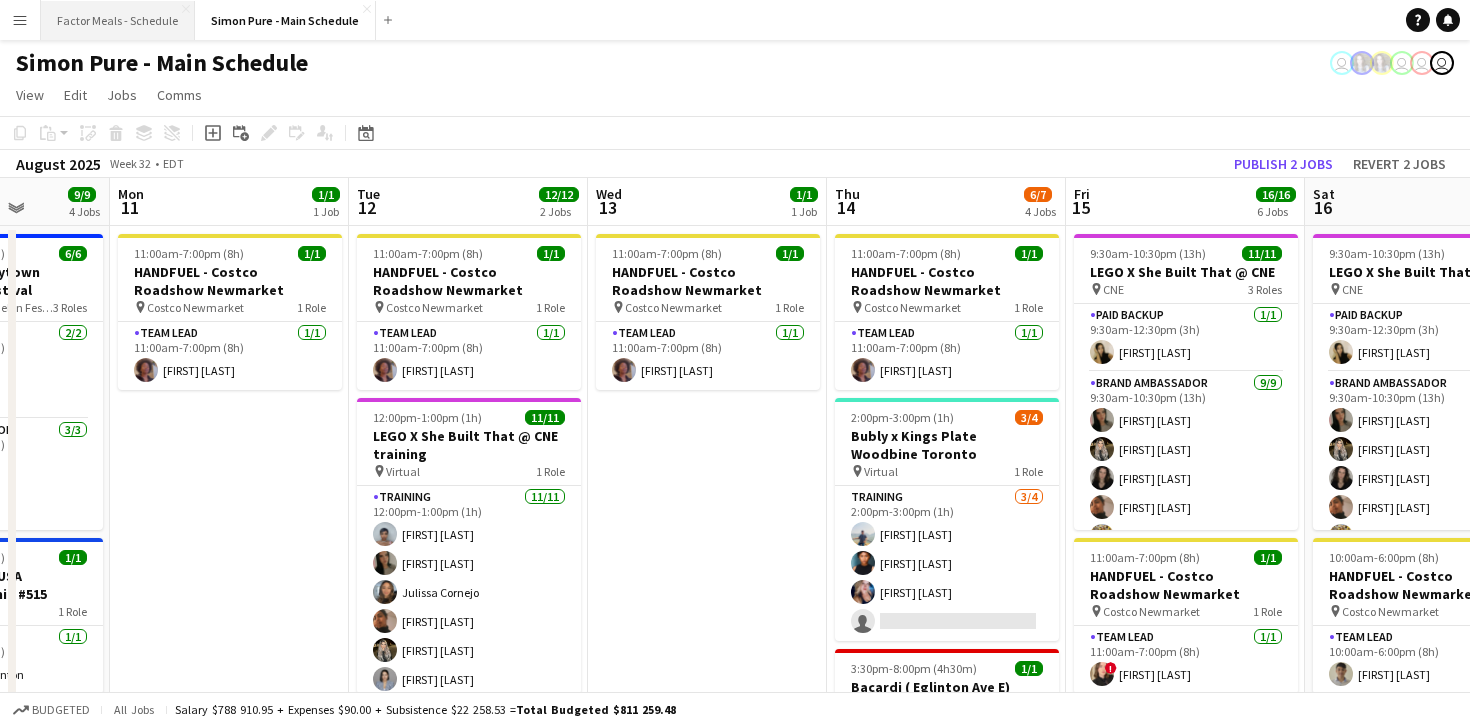 click on "Factor Meals - Schedule
Close" at bounding box center (118, 20) 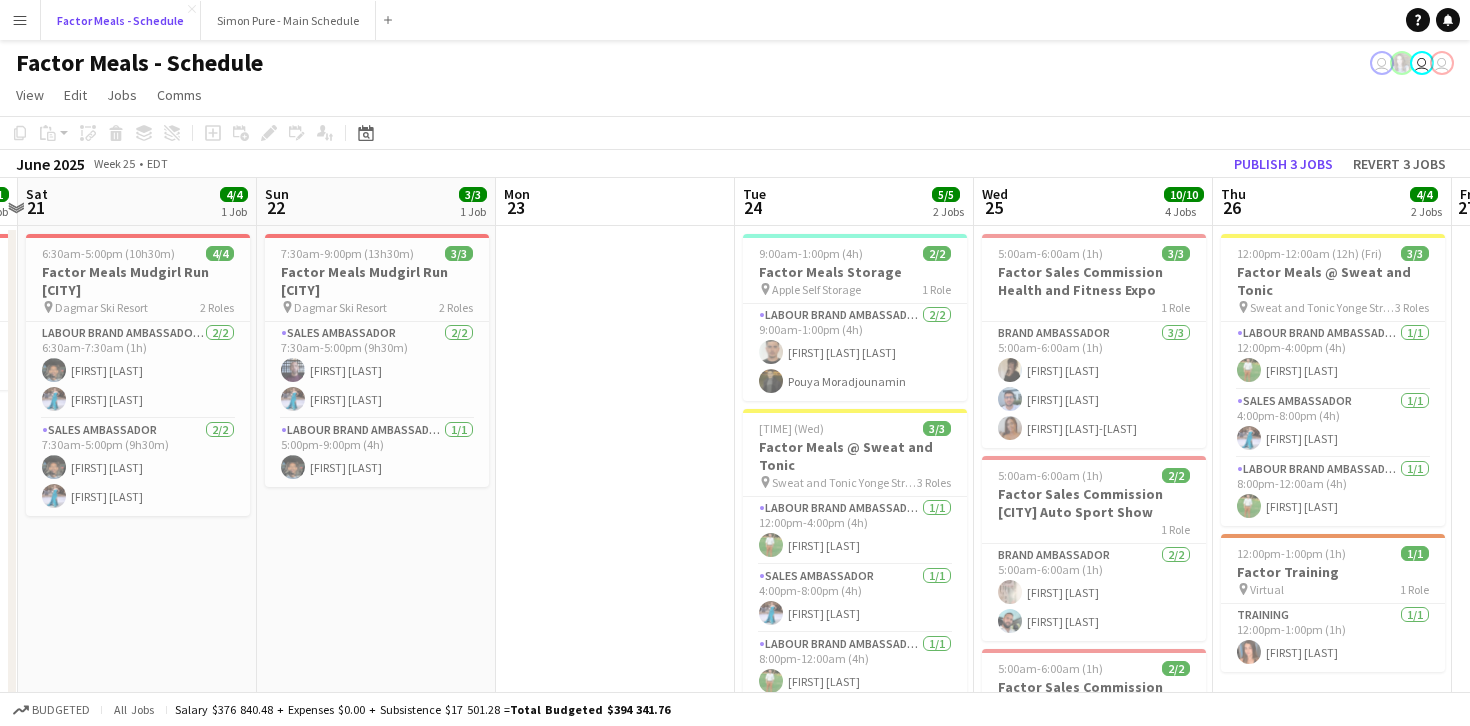 scroll, scrollTop: 0, scrollLeft: 612, axis: horizontal 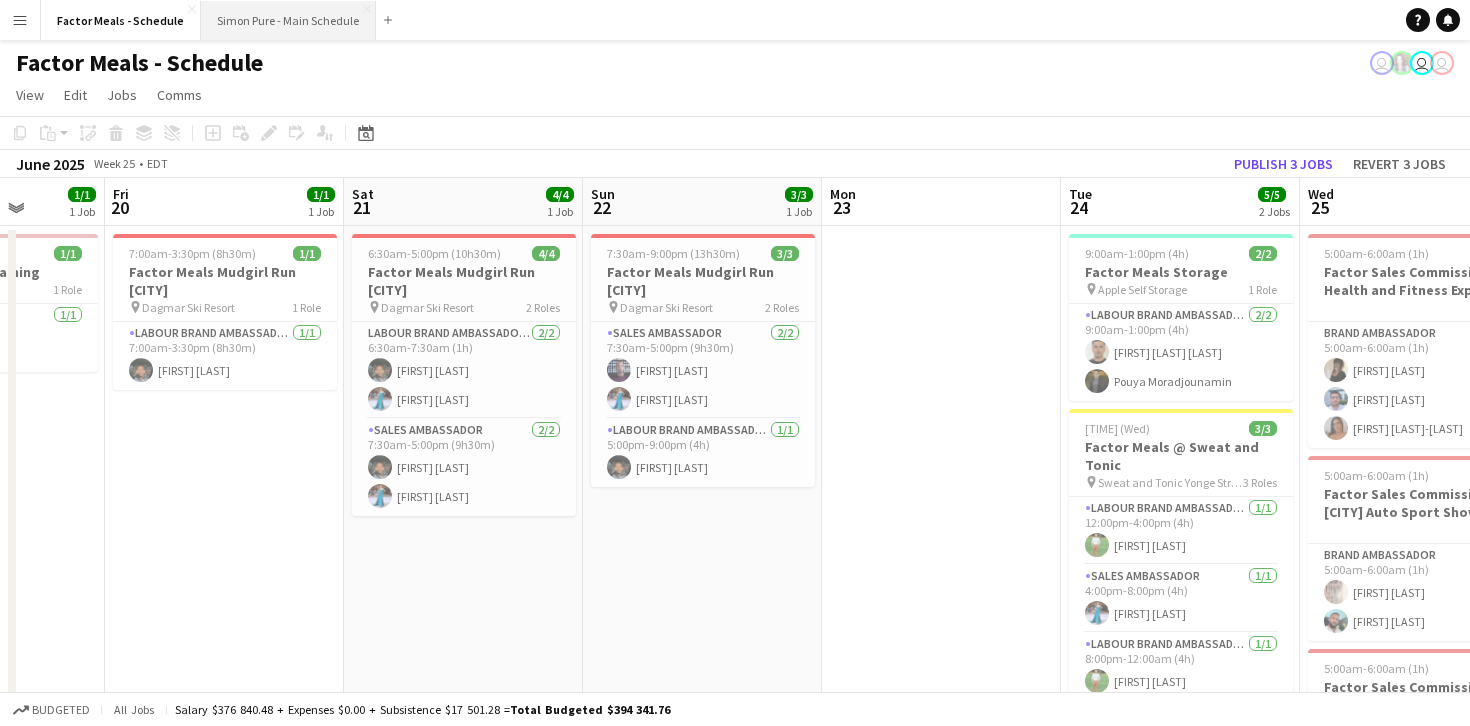click on "Simon Pure - Main Schedule
Close" at bounding box center (288, 20) 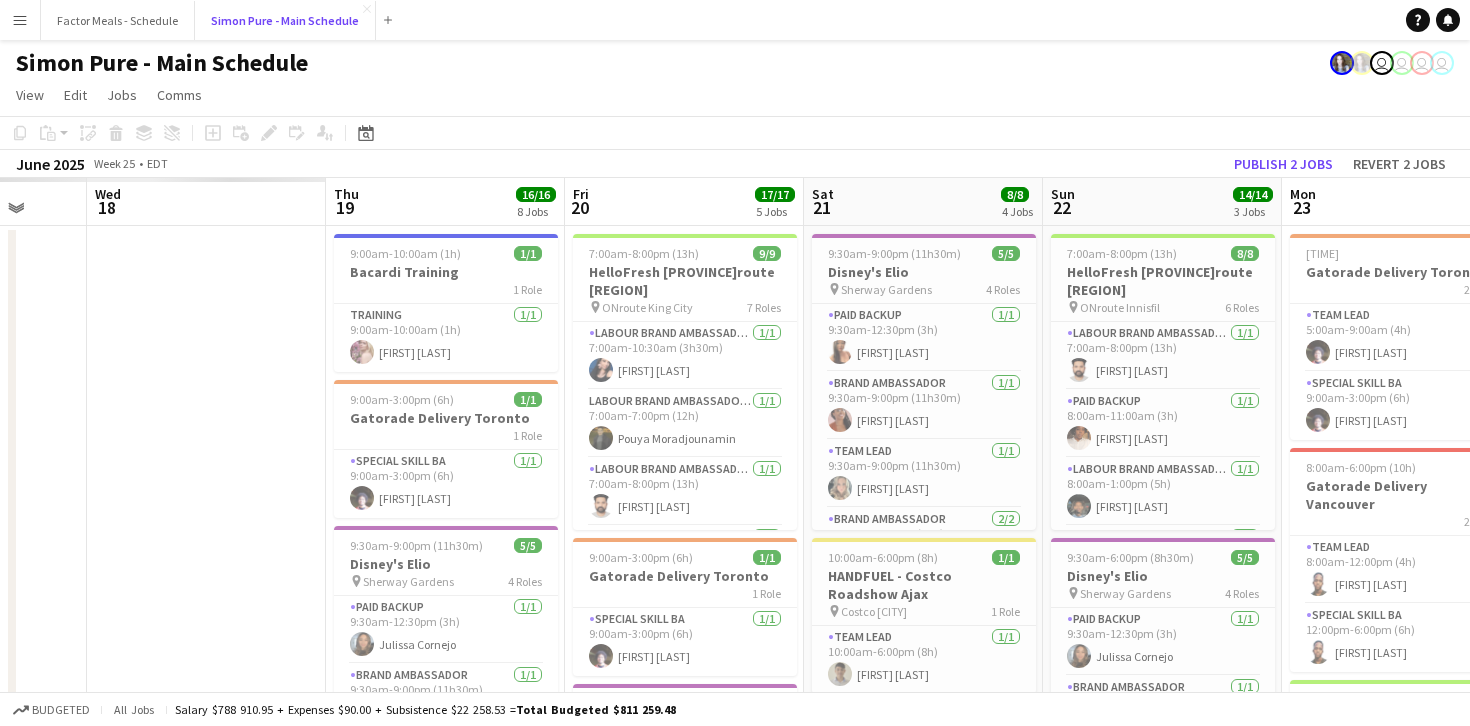scroll, scrollTop: 0, scrollLeft: 558, axis: horizontal 